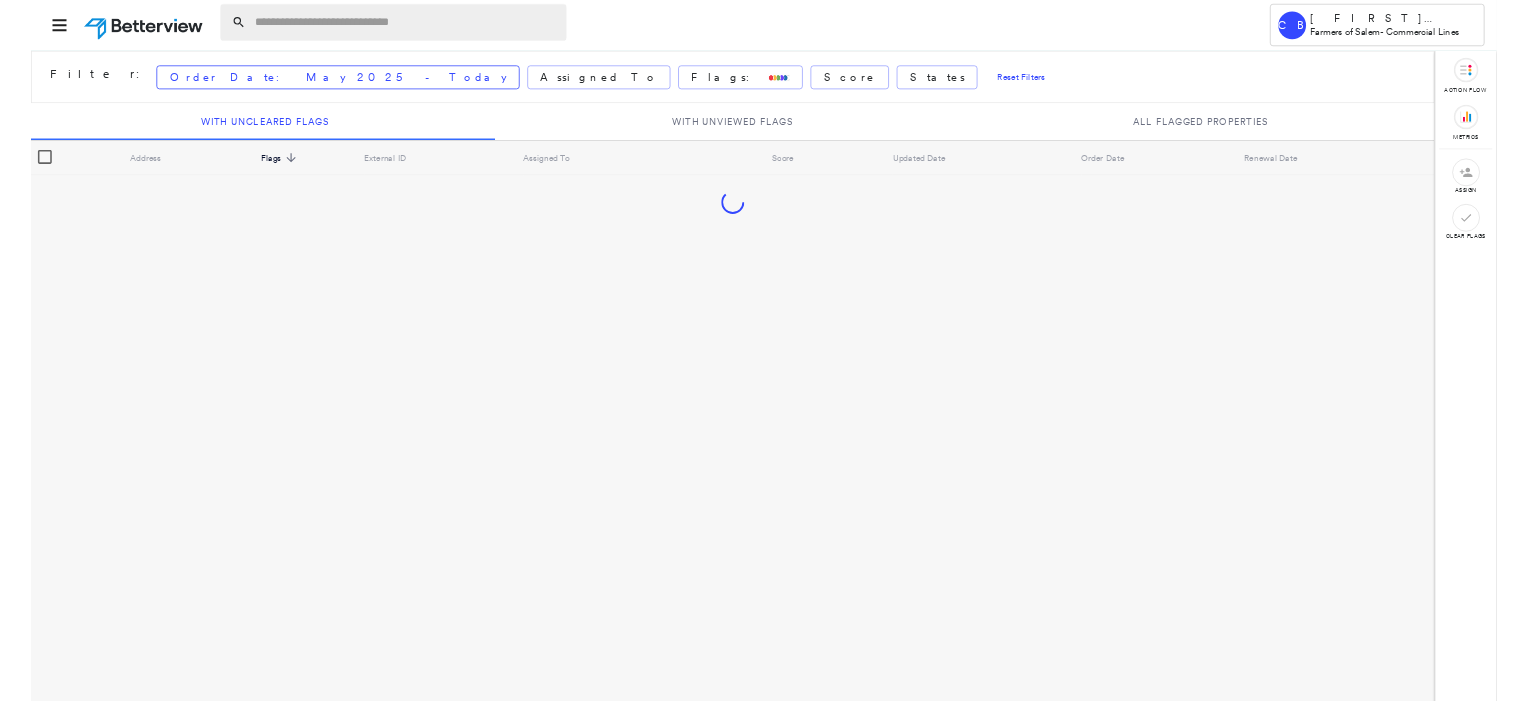 scroll, scrollTop: 0, scrollLeft: 0, axis: both 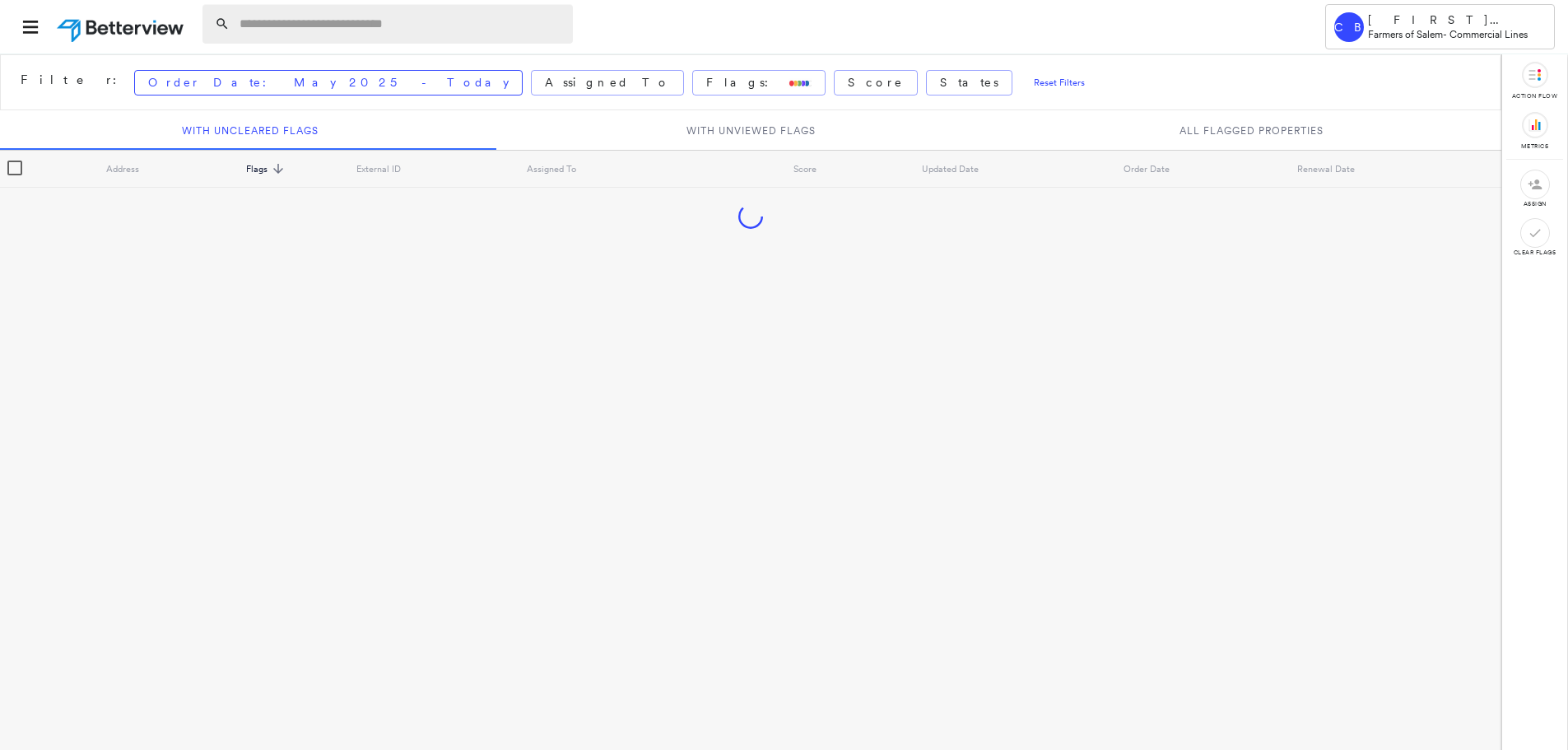 click at bounding box center (401, 24) 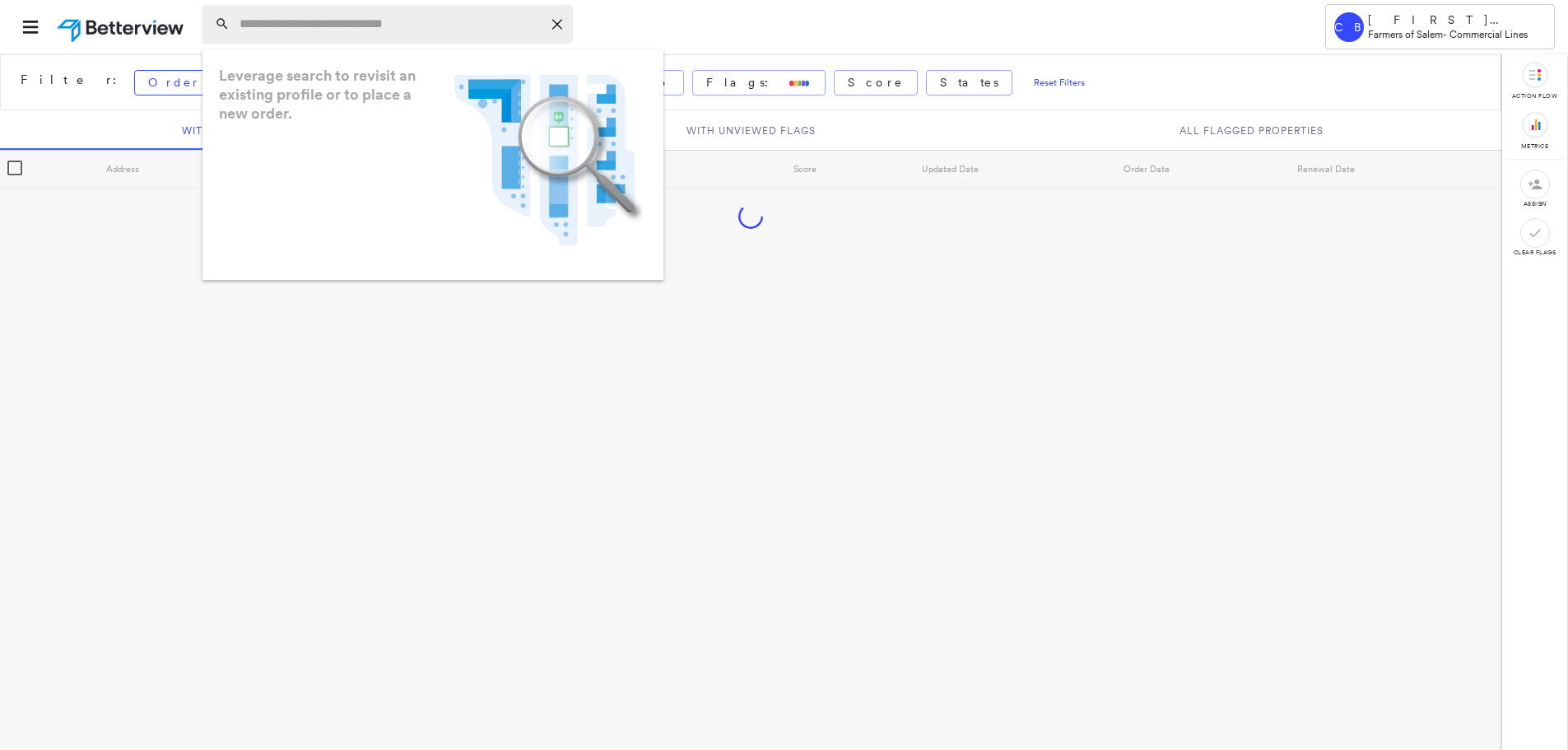 paste on "**********" 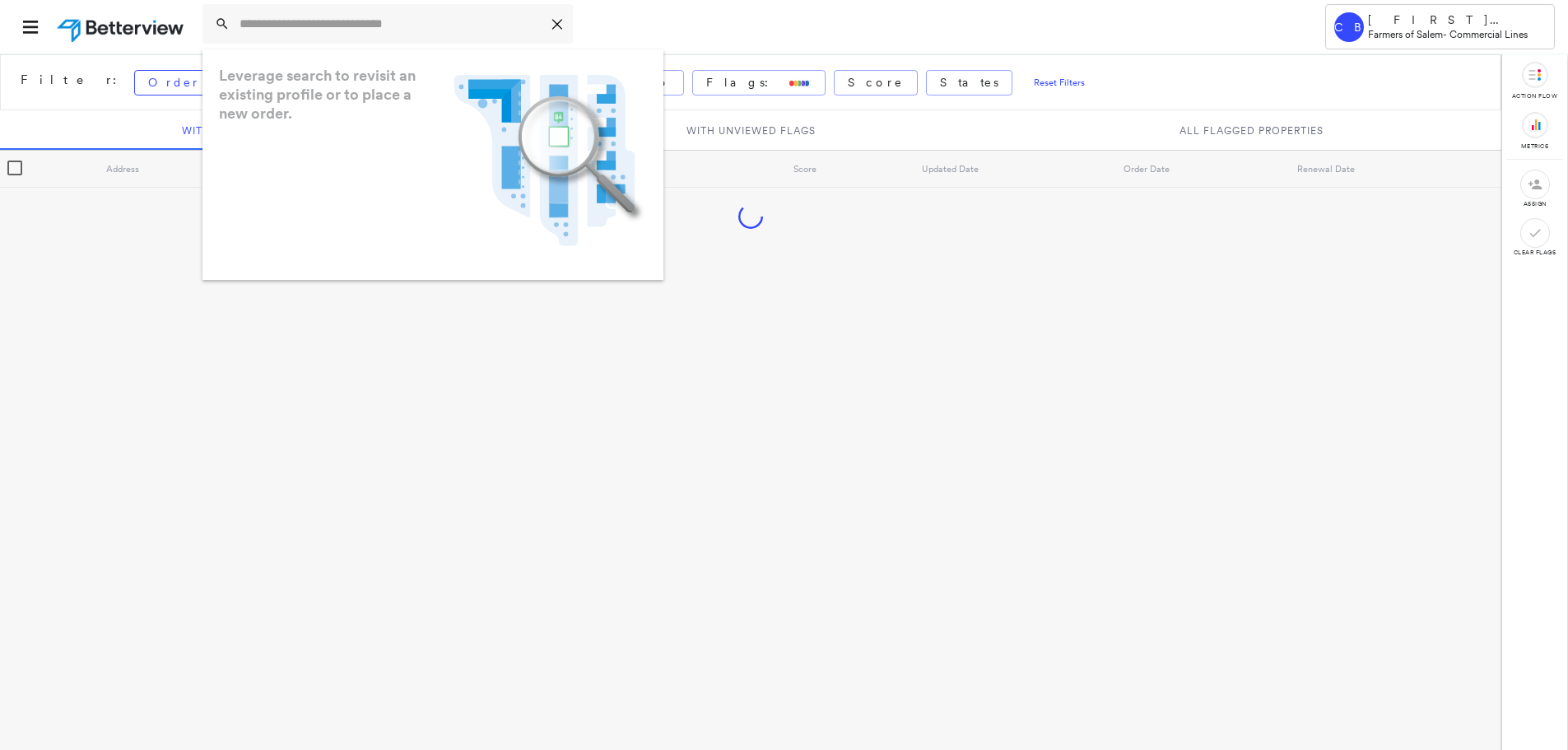 type on "**********" 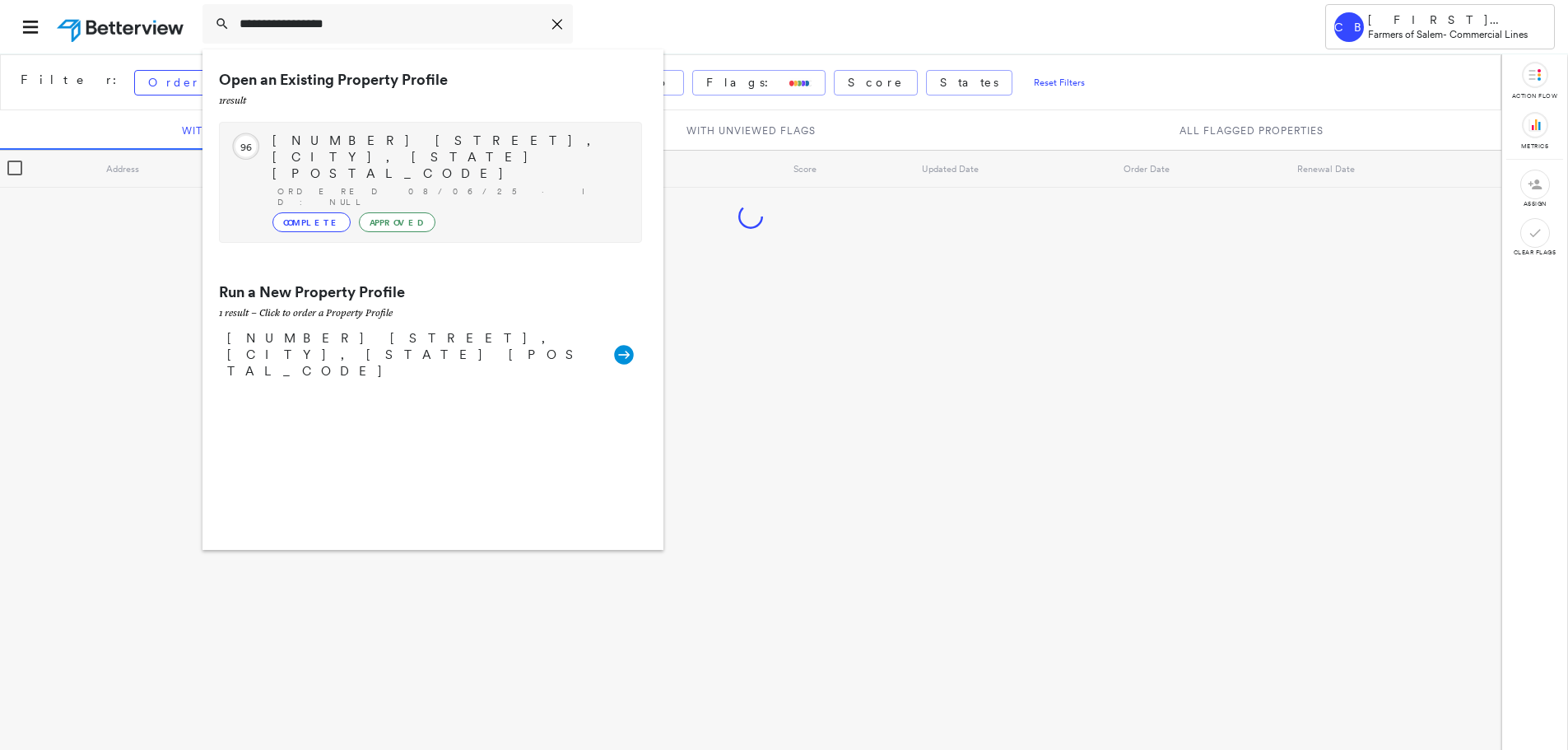 click on "[NUMBER] [STREET], [CITY], [STATE][POSTAL_CODE]" at bounding box center (449, 157) 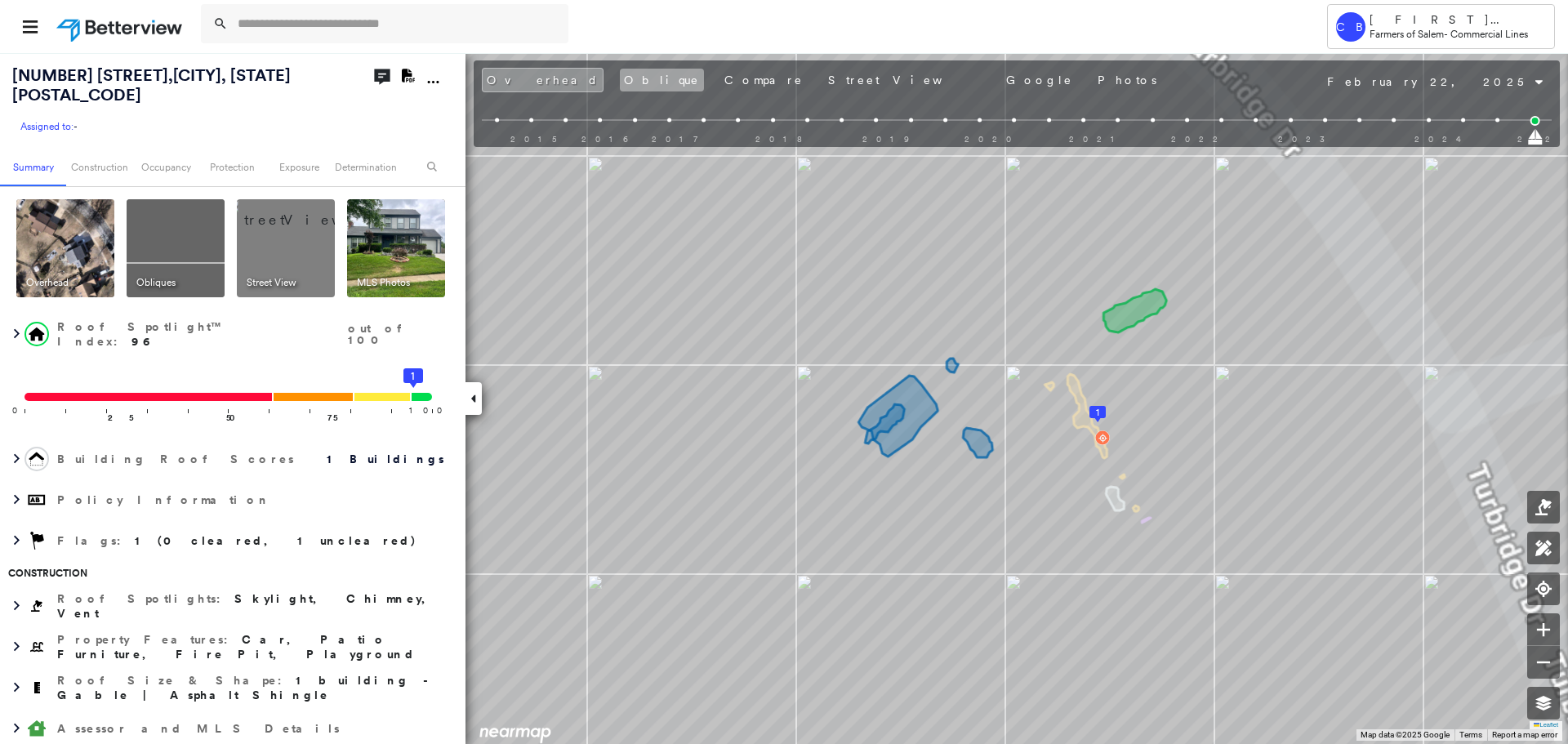 click on "Oblique" at bounding box center (662, 80) 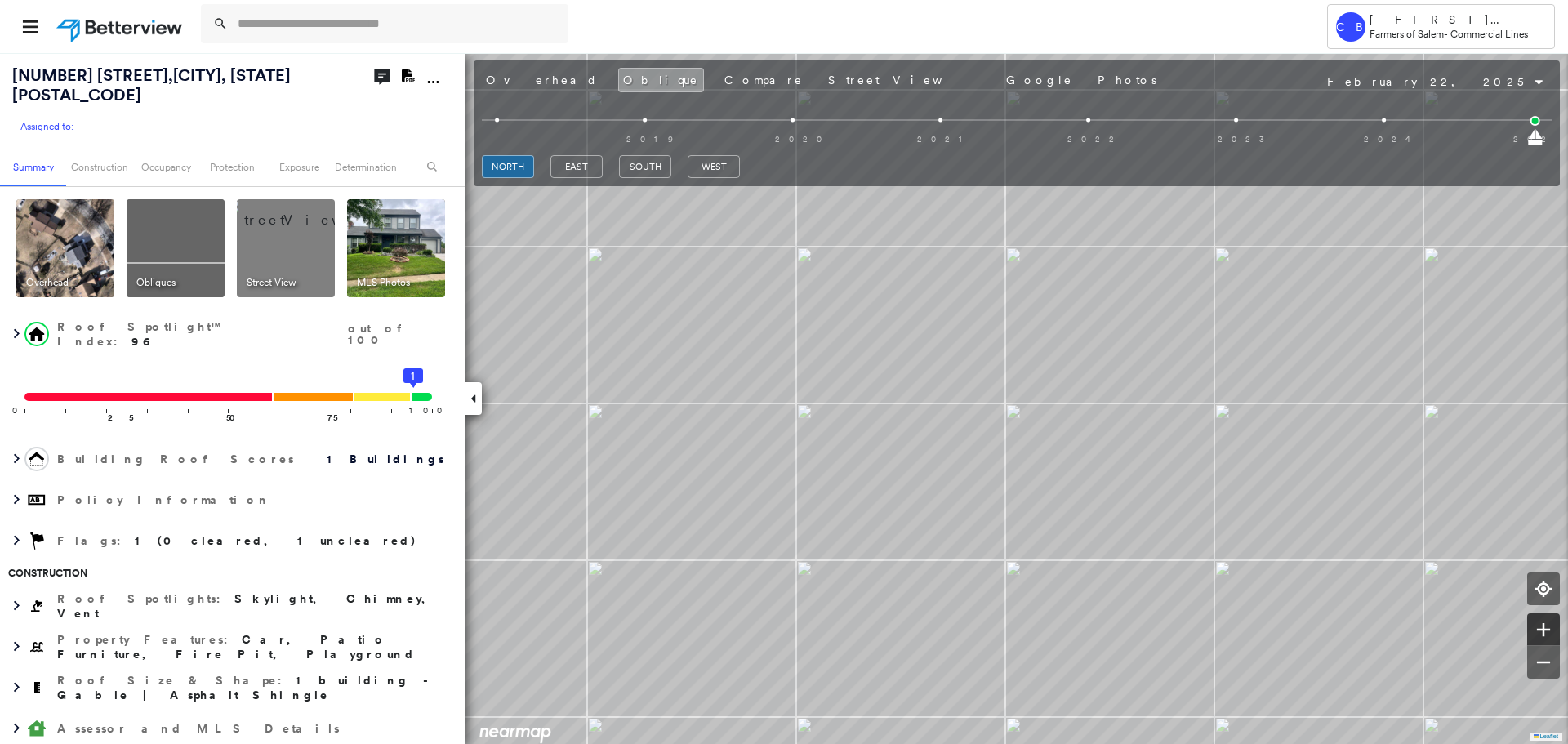 click at bounding box center (1544, 630) 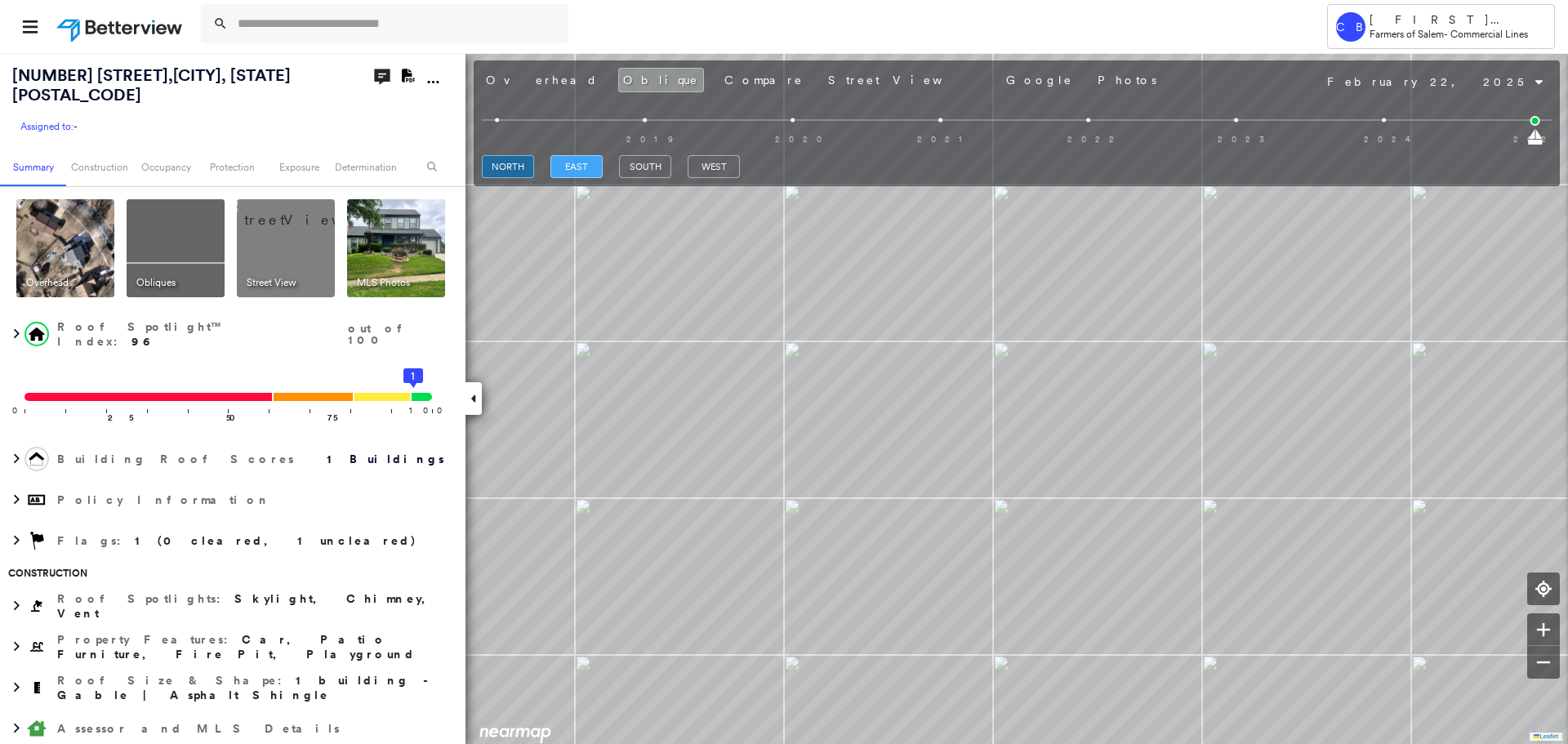 drag, startPoint x: 609, startPoint y: 158, endPoint x: 601, endPoint y: 159, distance: 8.062258 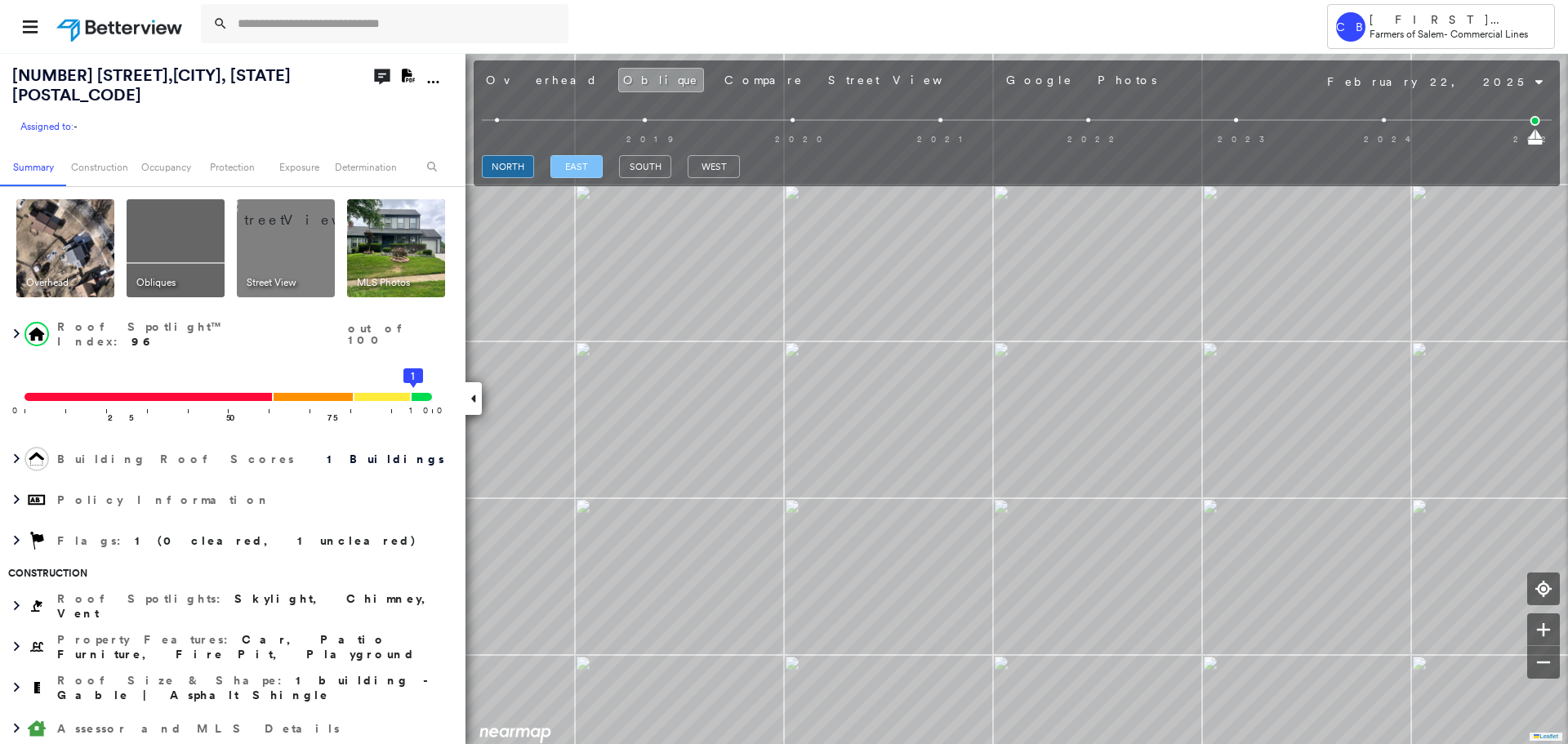 click on "east" at bounding box center (577, 167) 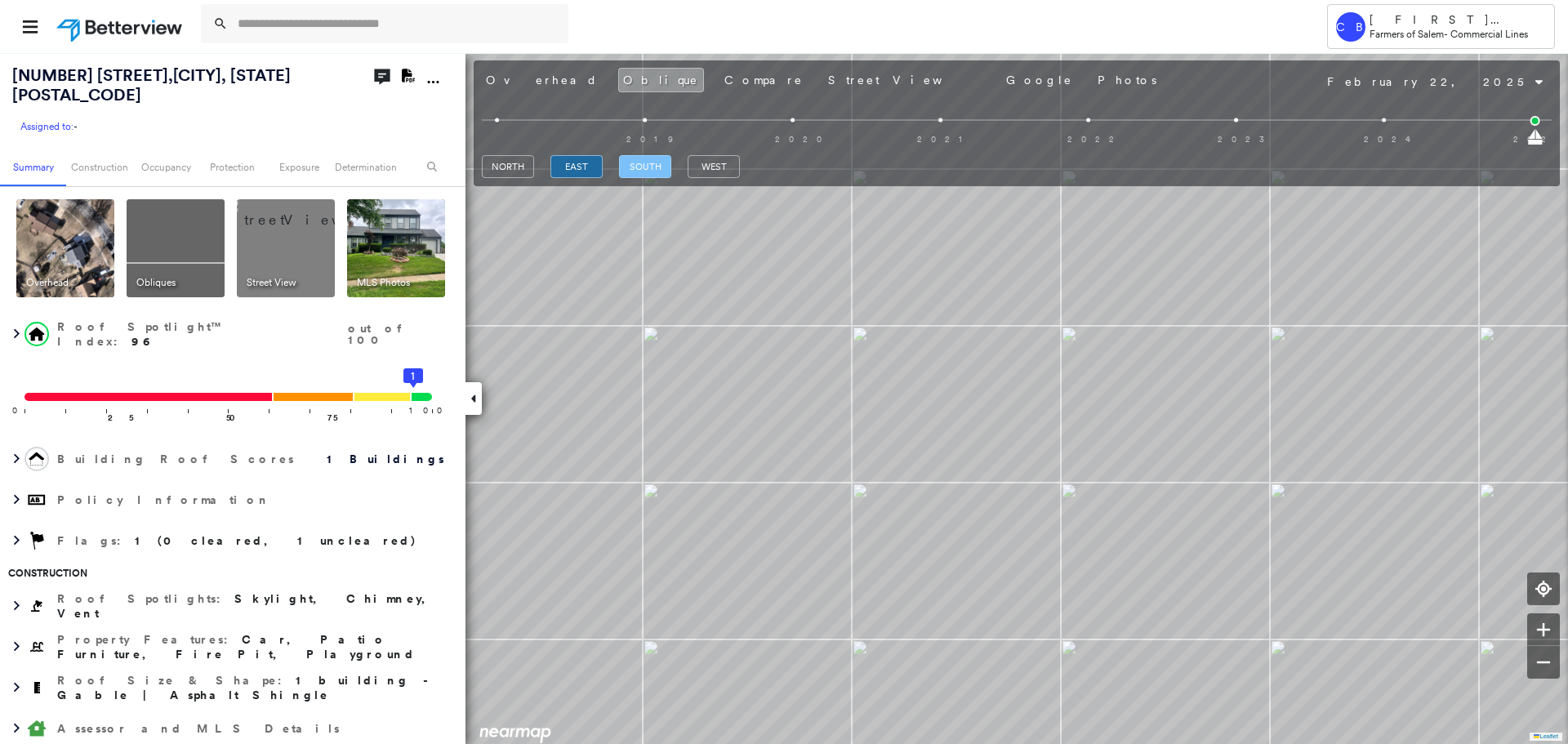 click on "south" at bounding box center (645, 167) 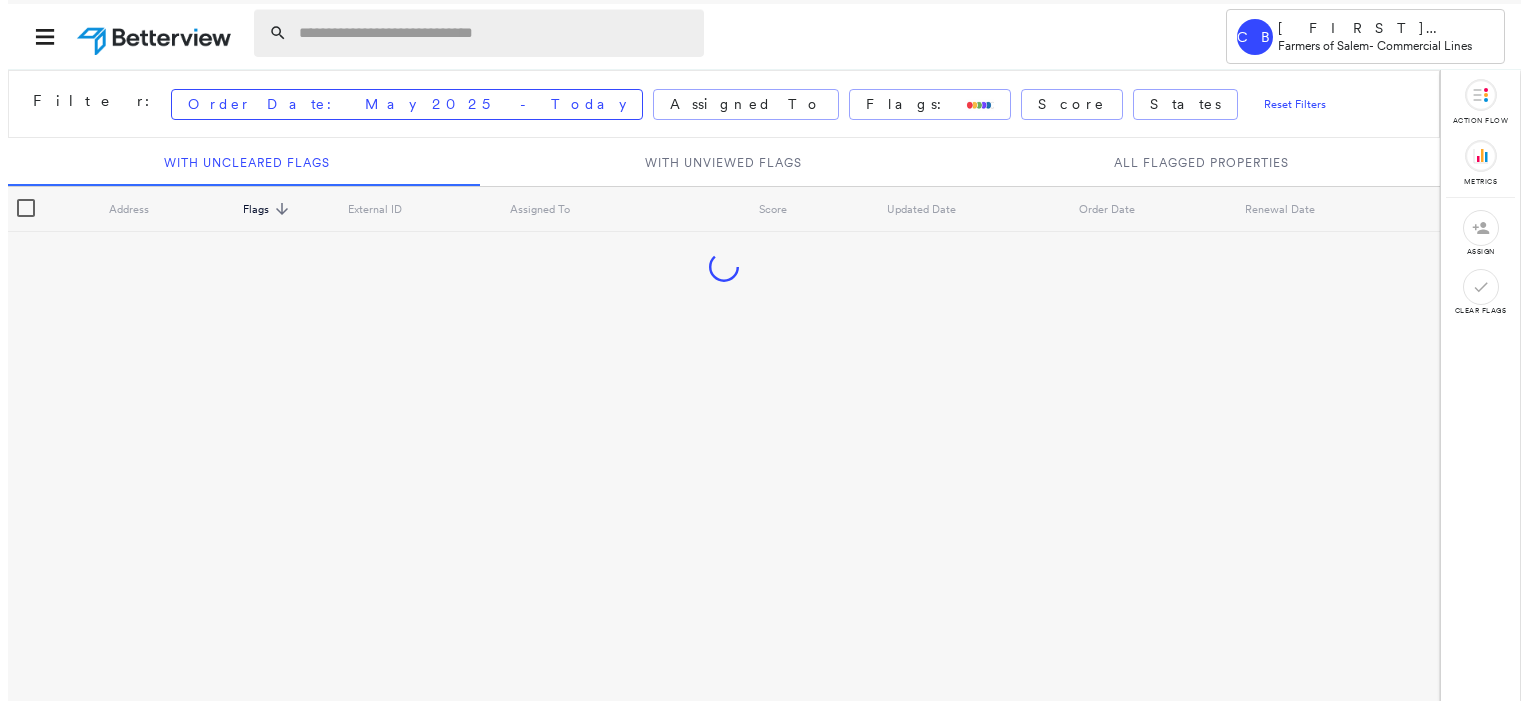 scroll, scrollTop: 0, scrollLeft: 0, axis: both 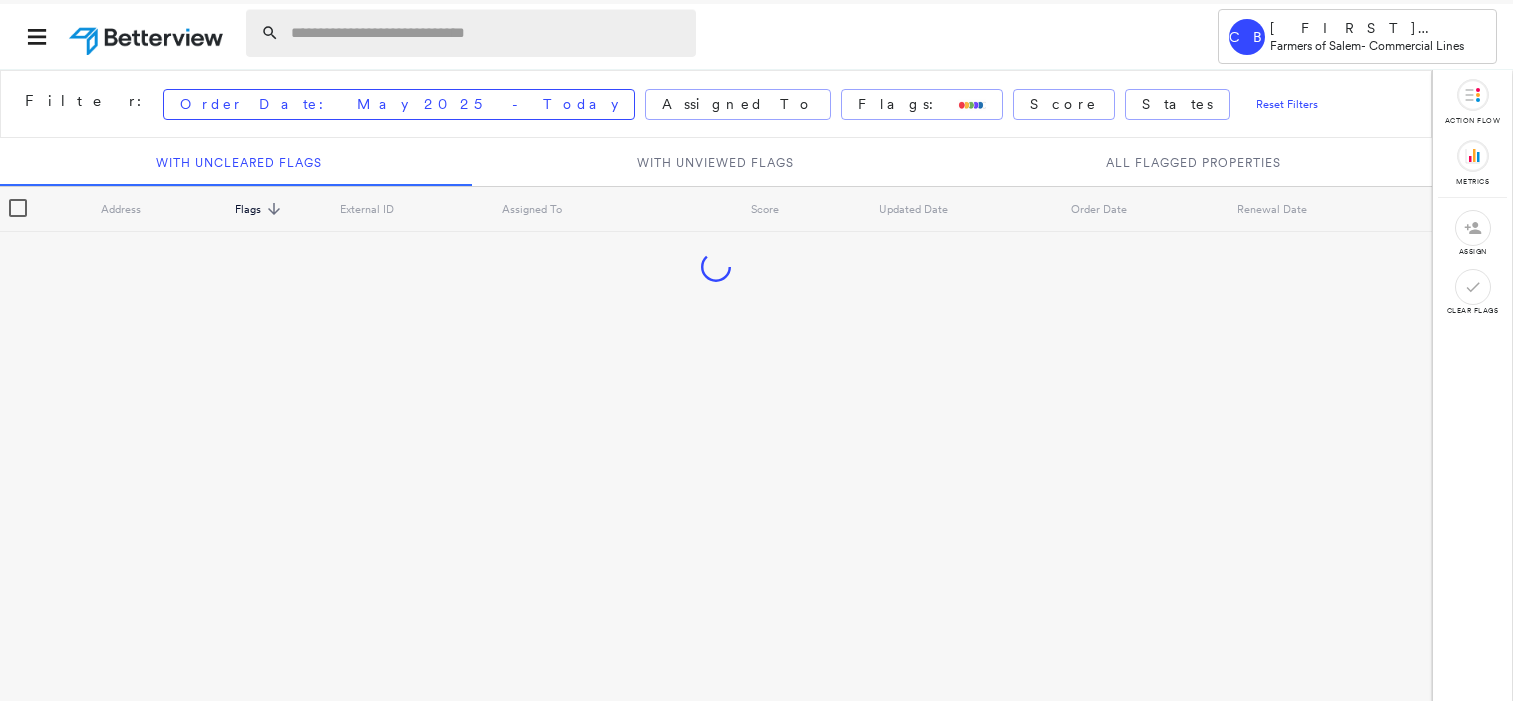 click at bounding box center (487, 33) 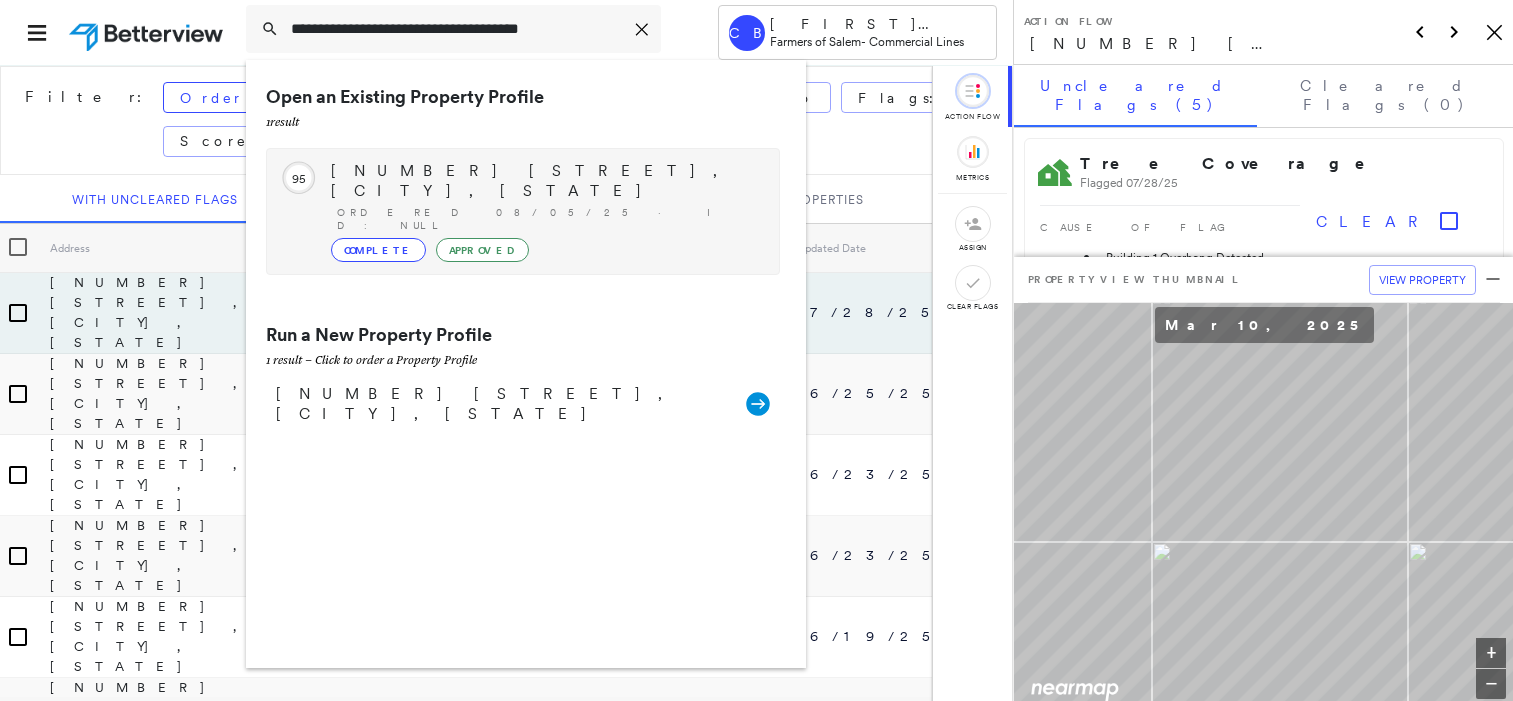 type on "**********" 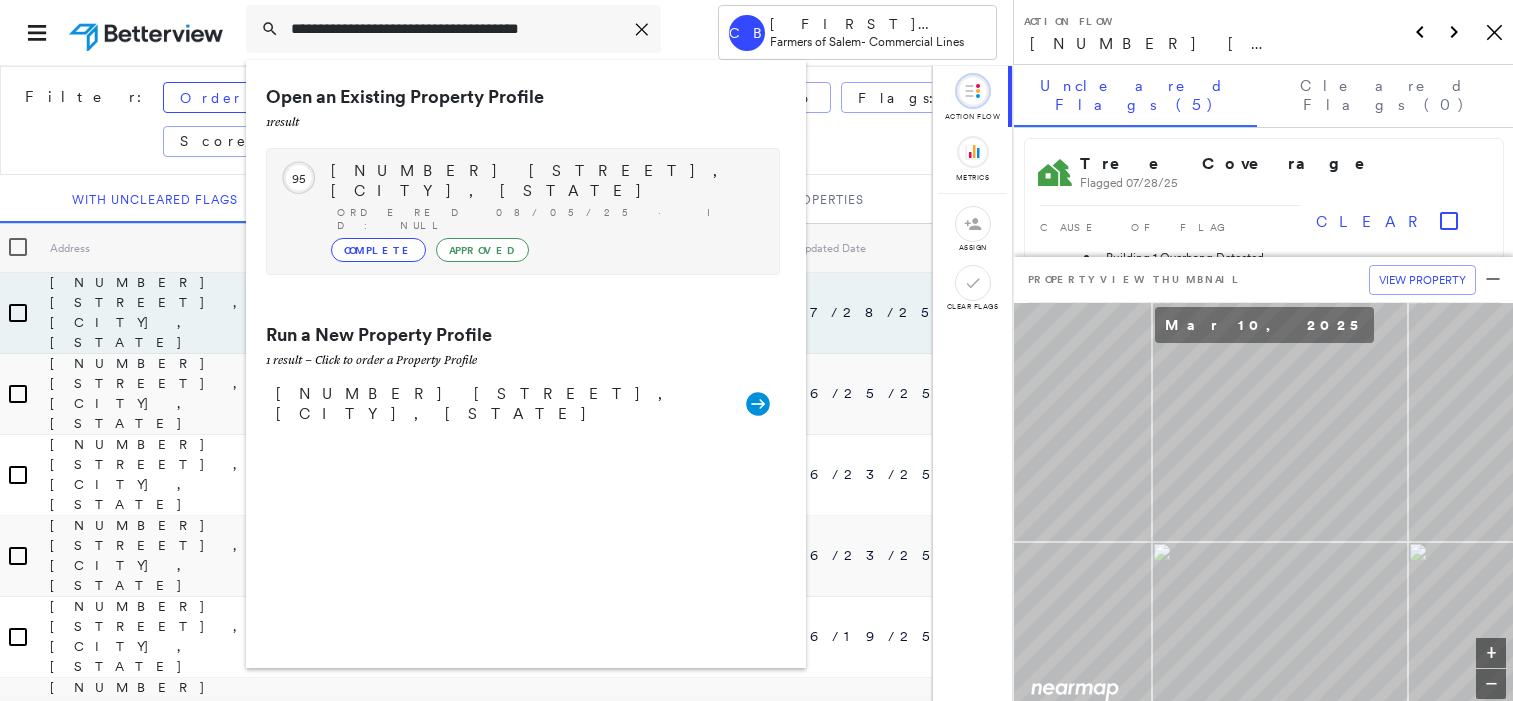 click on "8661 COOPERHAWK CT, COLUMBIA, MD 210452603" at bounding box center (545, 181) 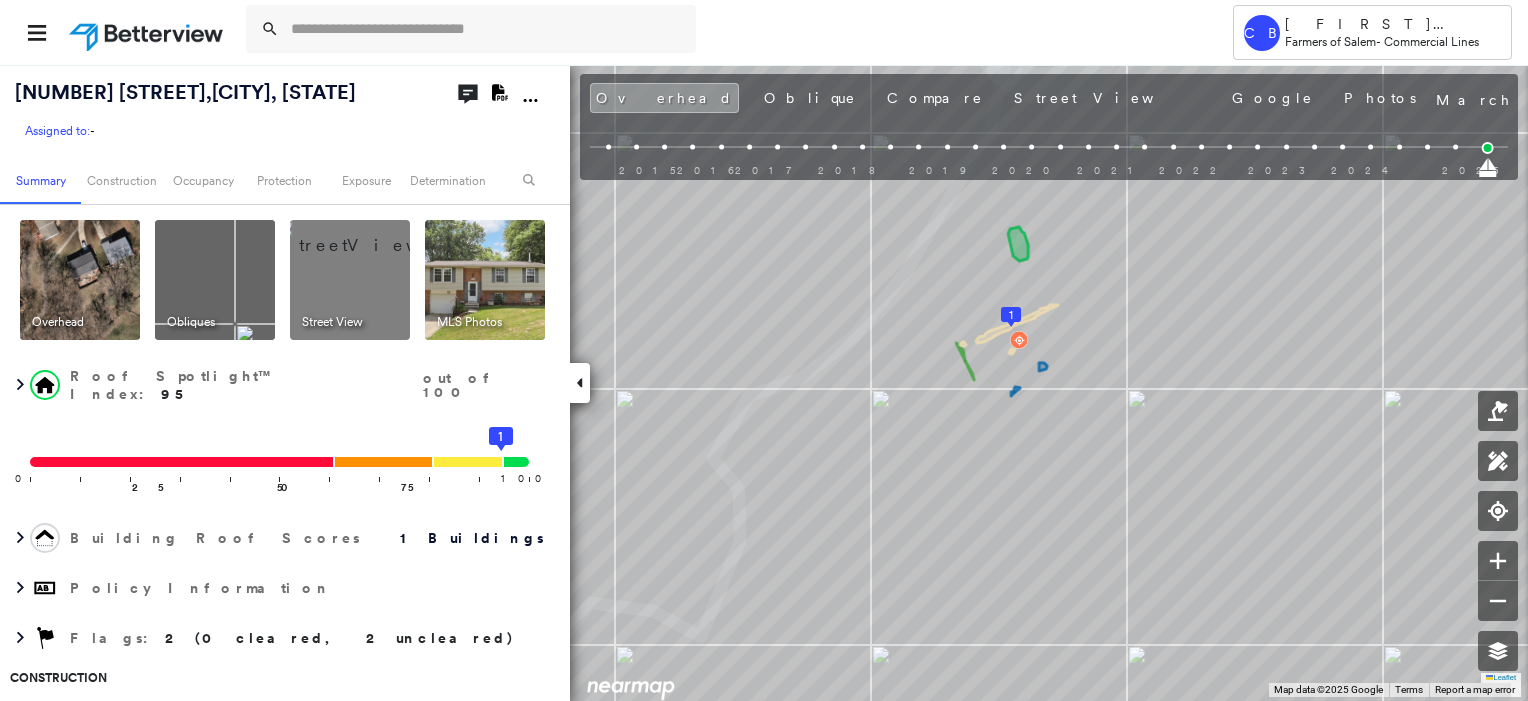 scroll, scrollTop: 400, scrollLeft: 0, axis: vertical 